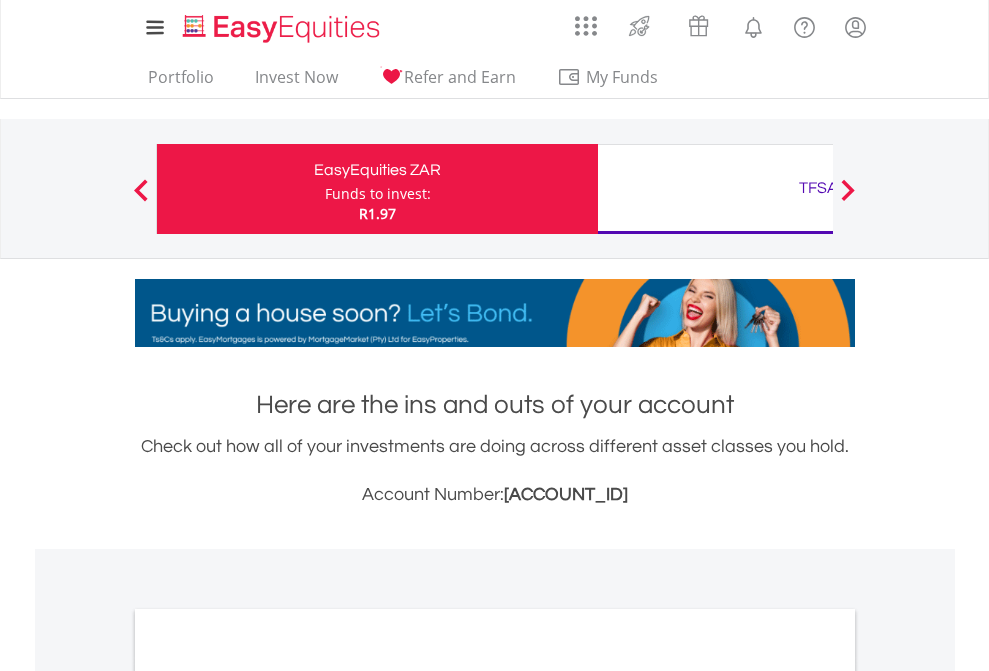 scroll, scrollTop: 0, scrollLeft: 0, axis: both 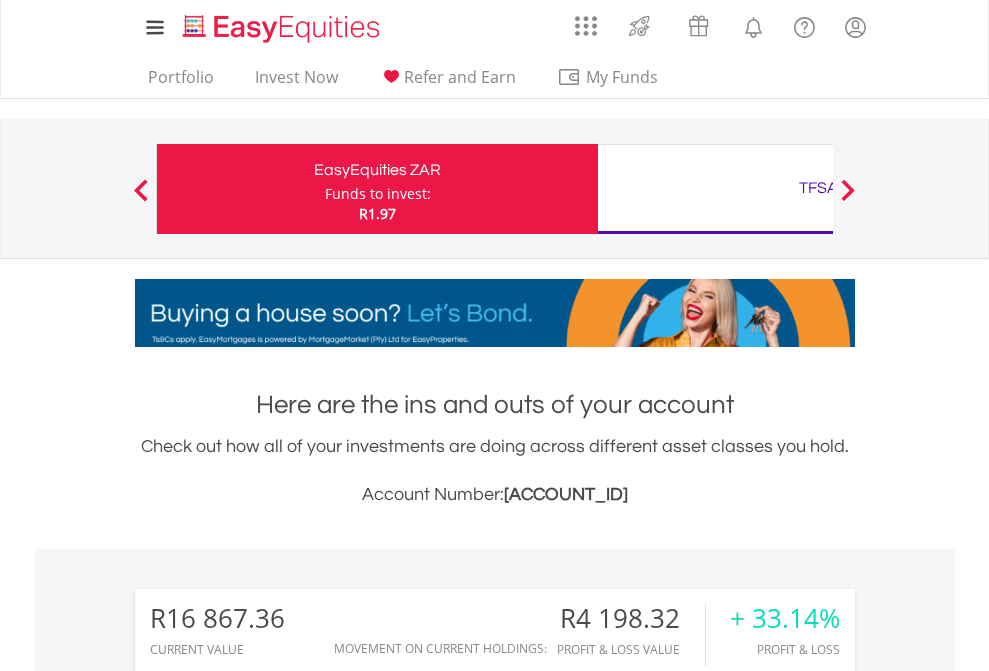 click on "Funds to invest:" at bounding box center [378, 194] 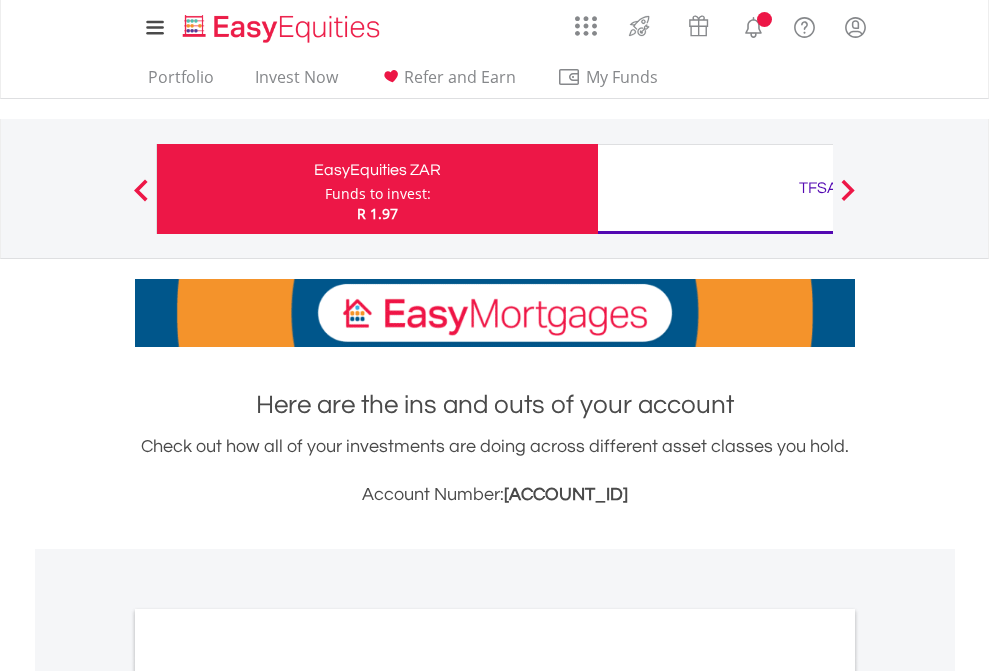scroll, scrollTop: 0, scrollLeft: 0, axis: both 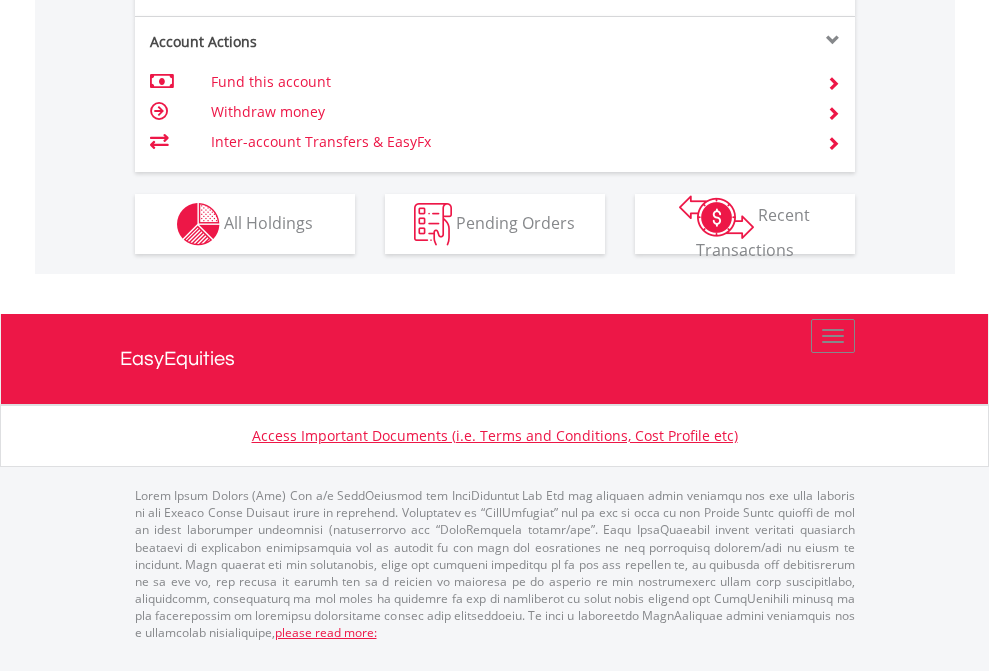 click on "Investment types" at bounding box center (706, -337) 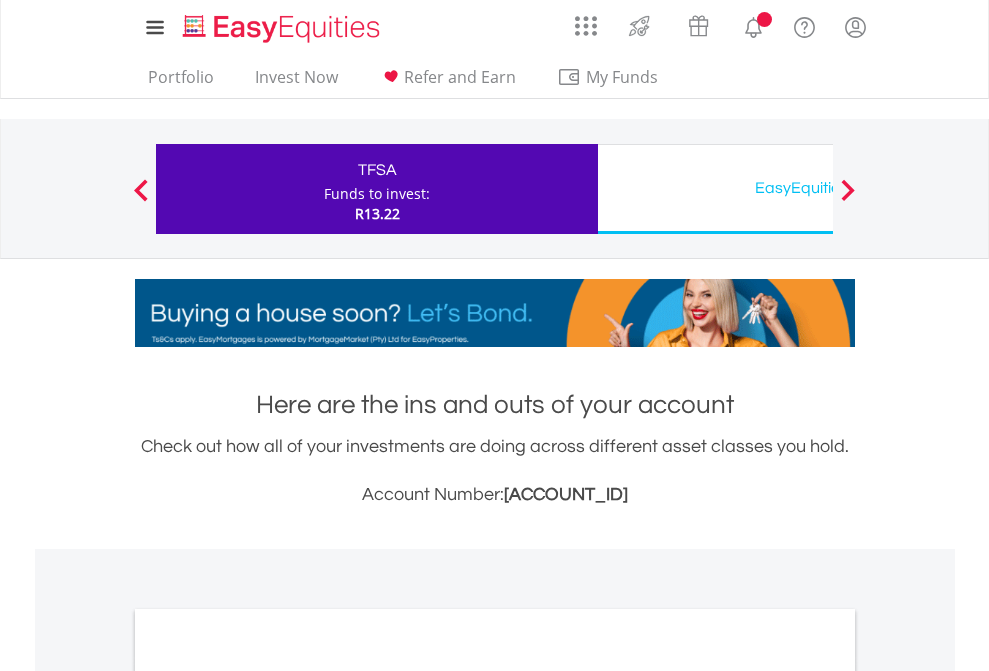 scroll, scrollTop: 0, scrollLeft: 0, axis: both 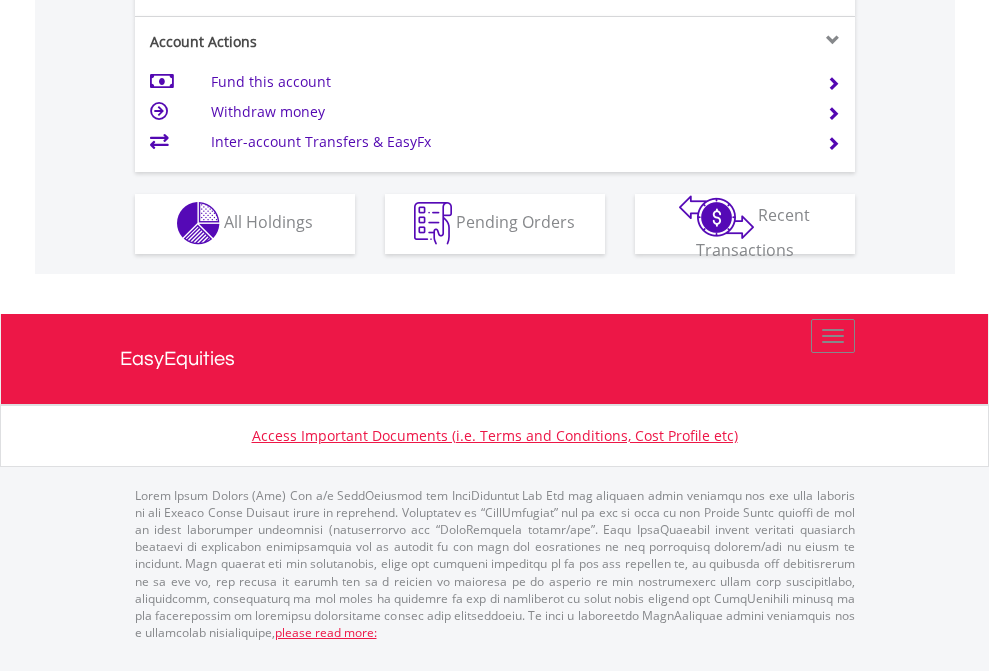 click on "Investment types" at bounding box center [706, -337] 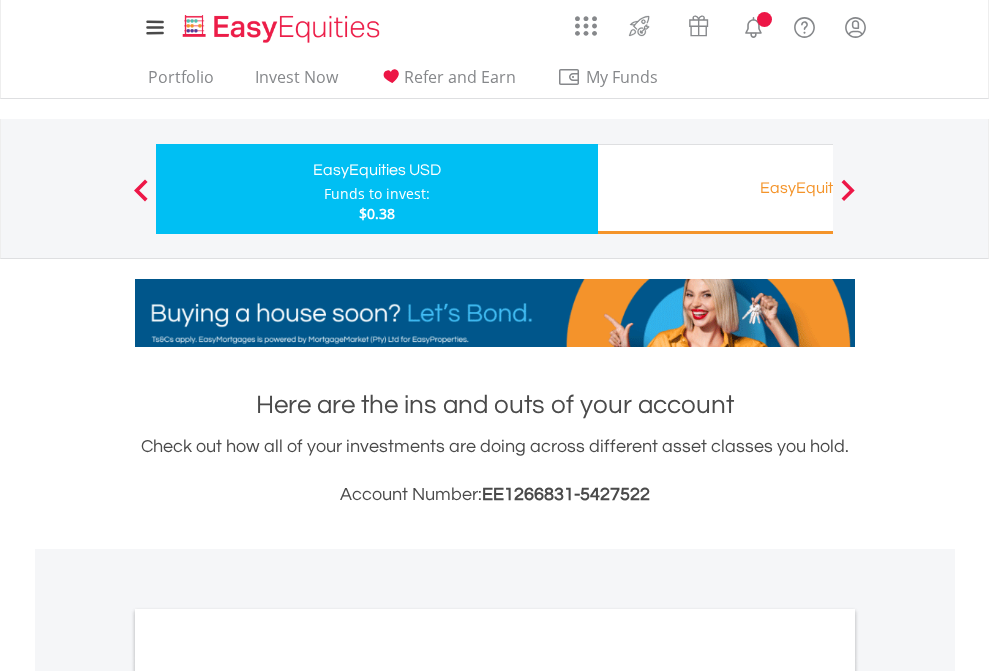 scroll, scrollTop: 0, scrollLeft: 0, axis: both 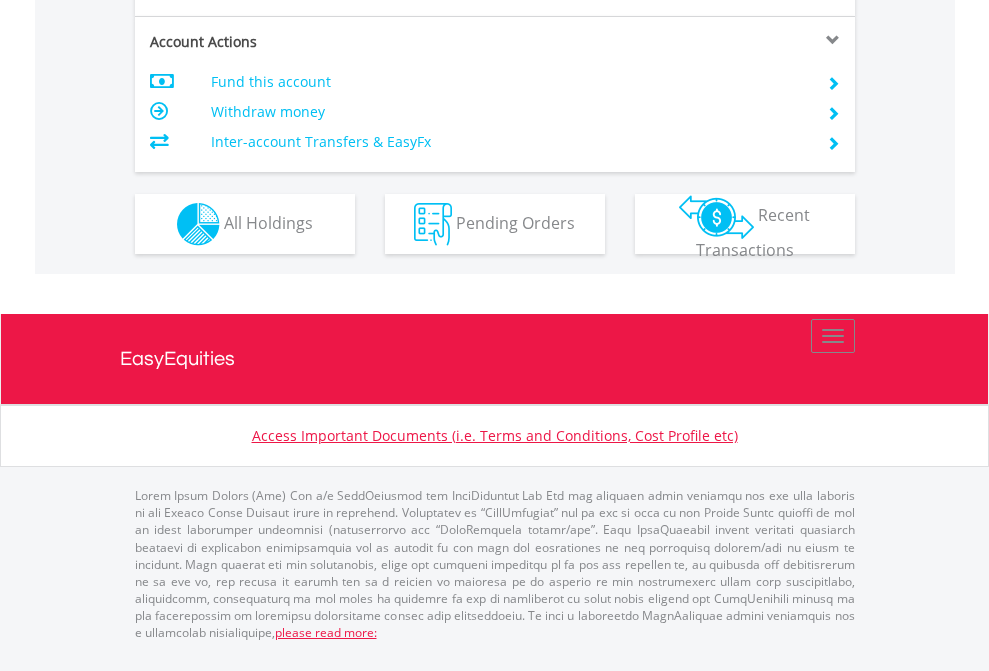 click on "Investment types" at bounding box center (706, -337) 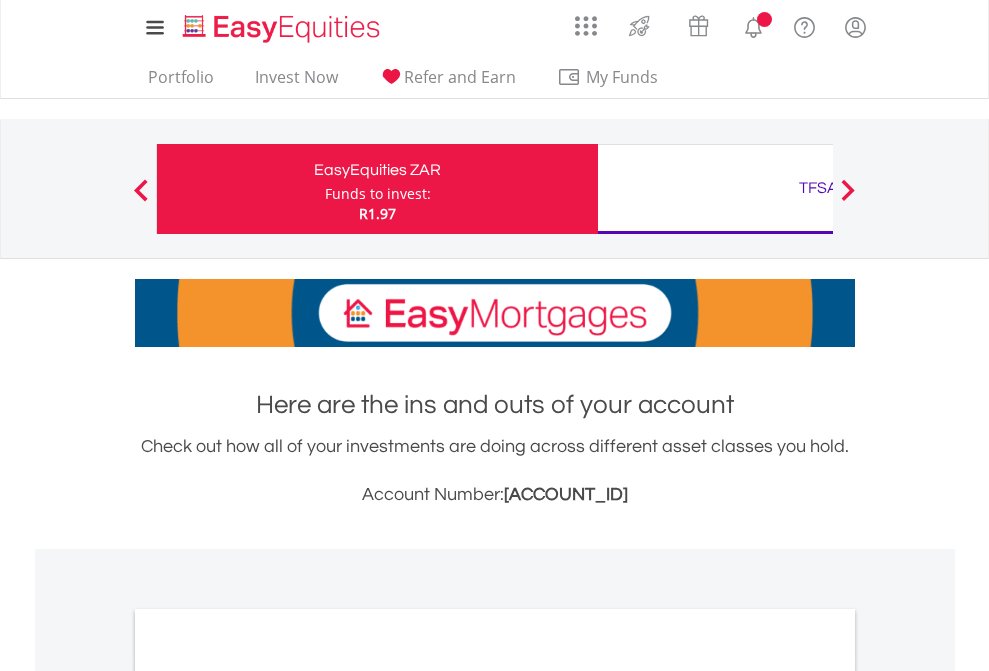 scroll, scrollTop: 0, scrollLeft: 0, axis: both 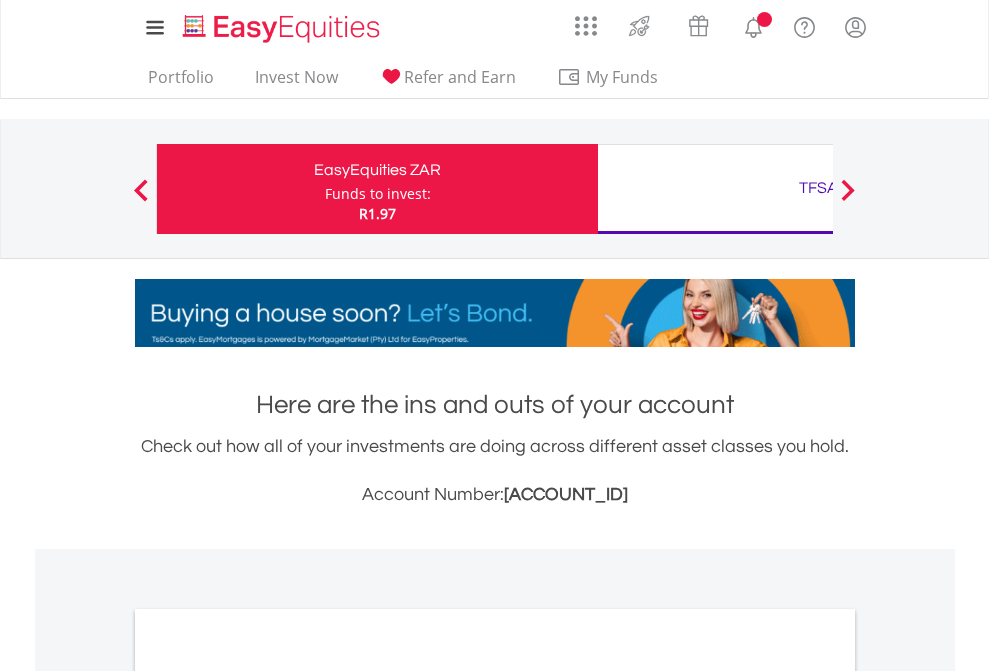 click on "All Holdings" at bounding box center (268, 1096) 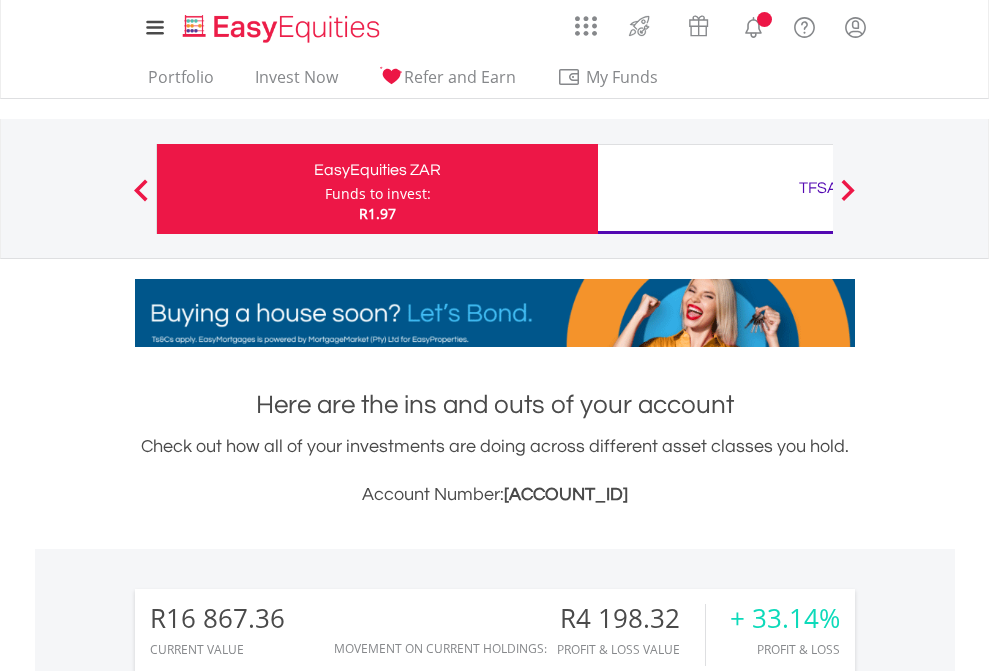 scroll, scrollTop: 1202, scrollLeft: 0, axis: vertical 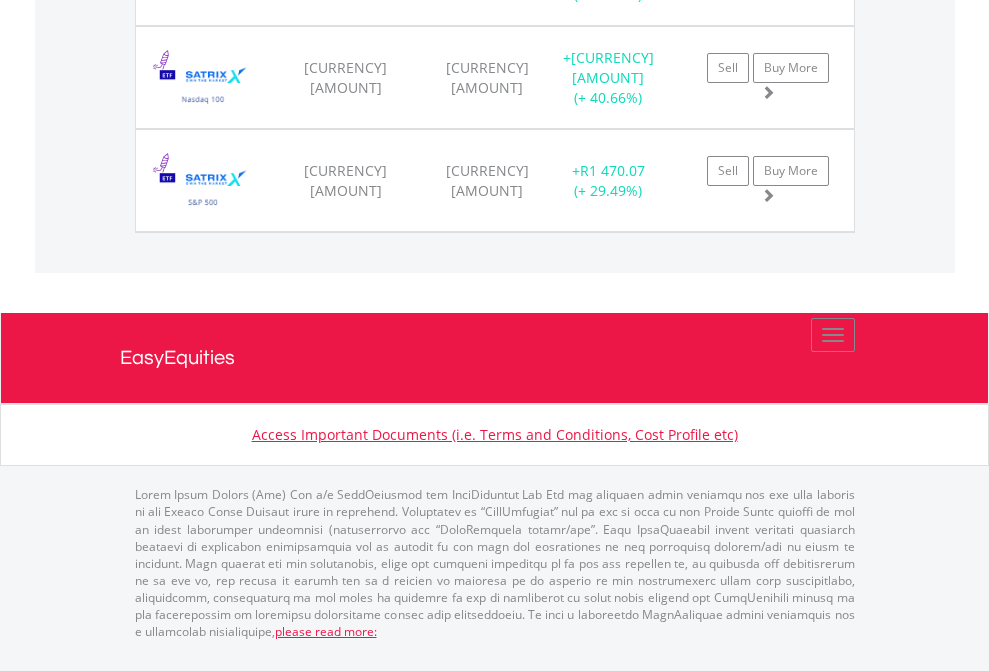 click on "TFSA" at bounding box center (818, -1854) 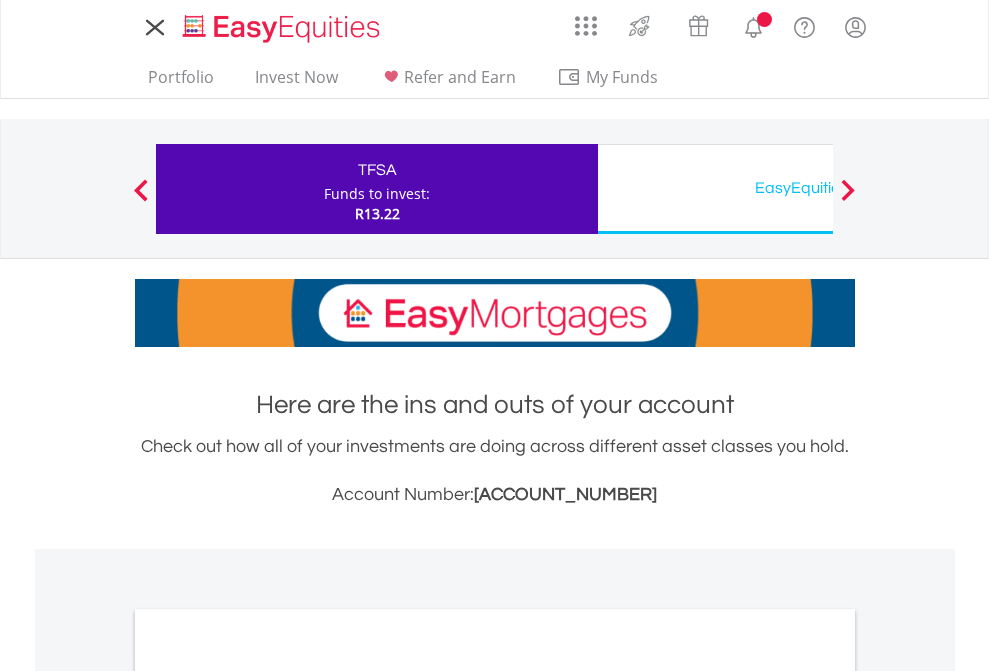 scroll, scrollTop: 0, scrollLeft: 0, axis: both 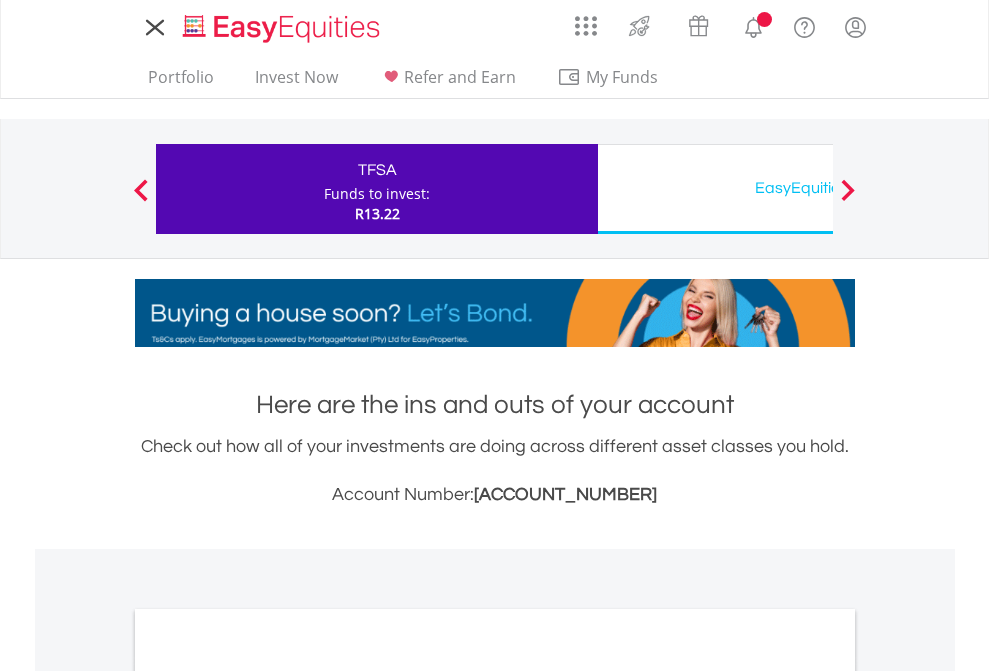 click on "All Holdings" at bounding box center [268, 1096] 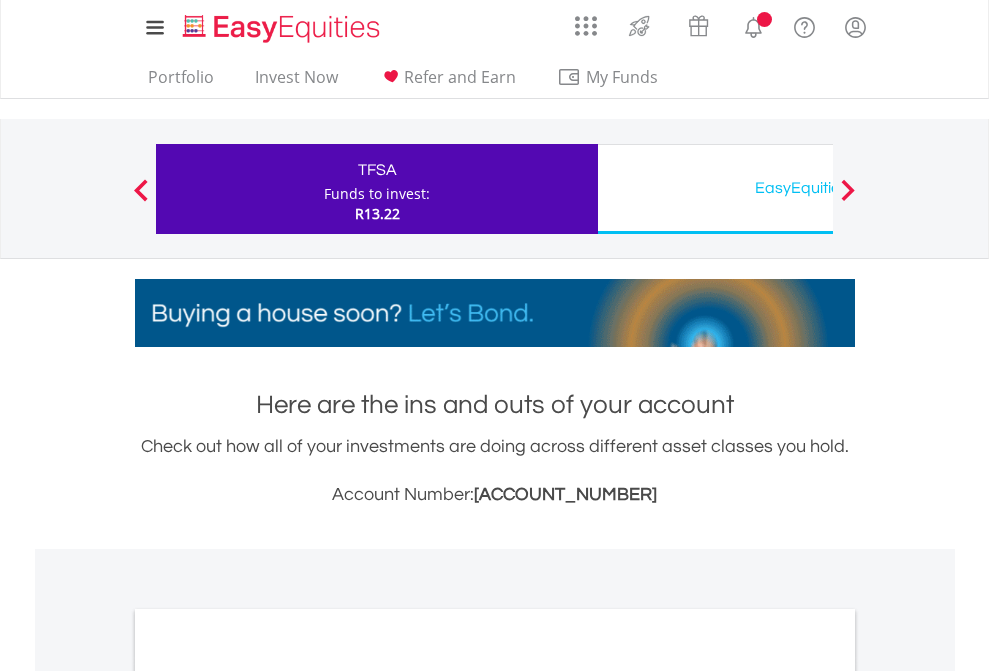 scroll, scrollTop: 1202, scrollLeft: 0, axis: vertical 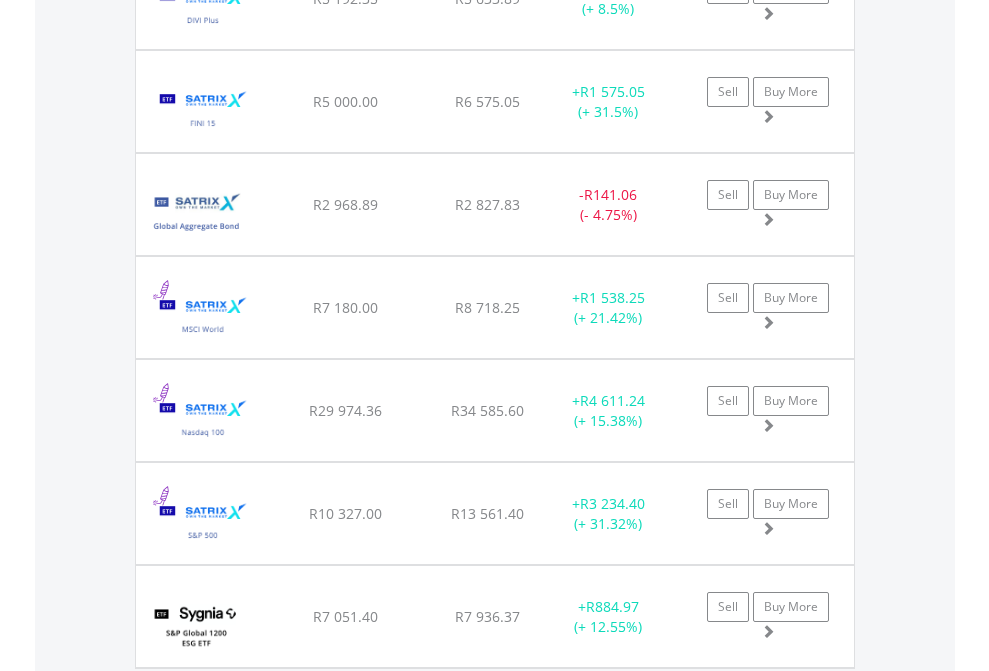 click on "EasyEquities USD" at bounding box center [818, -2076] 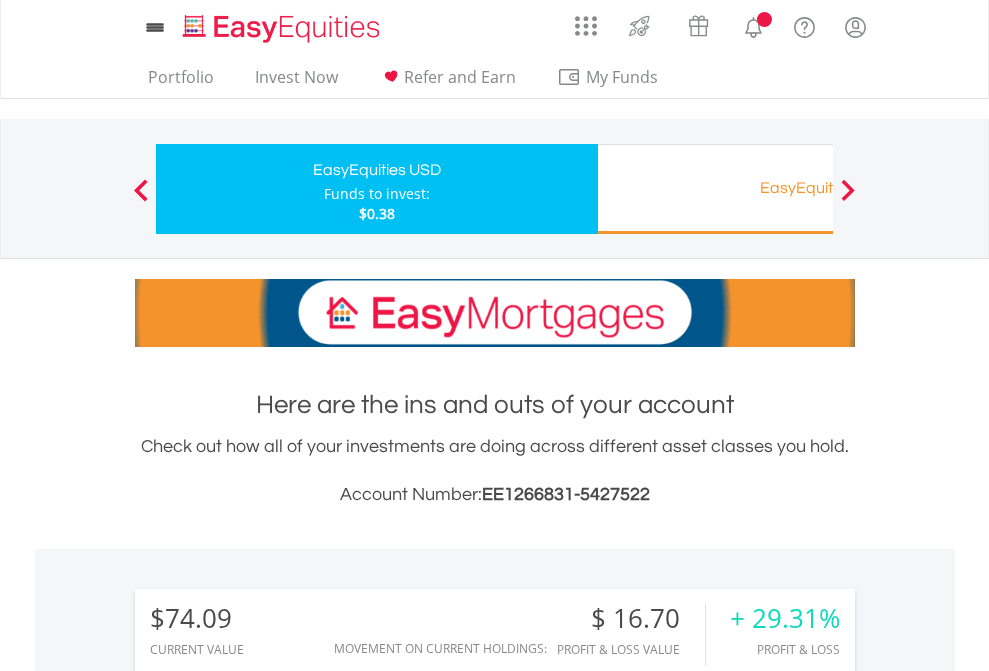 scroll, scrollTop: 0, scrollLeft: 0, axis: both 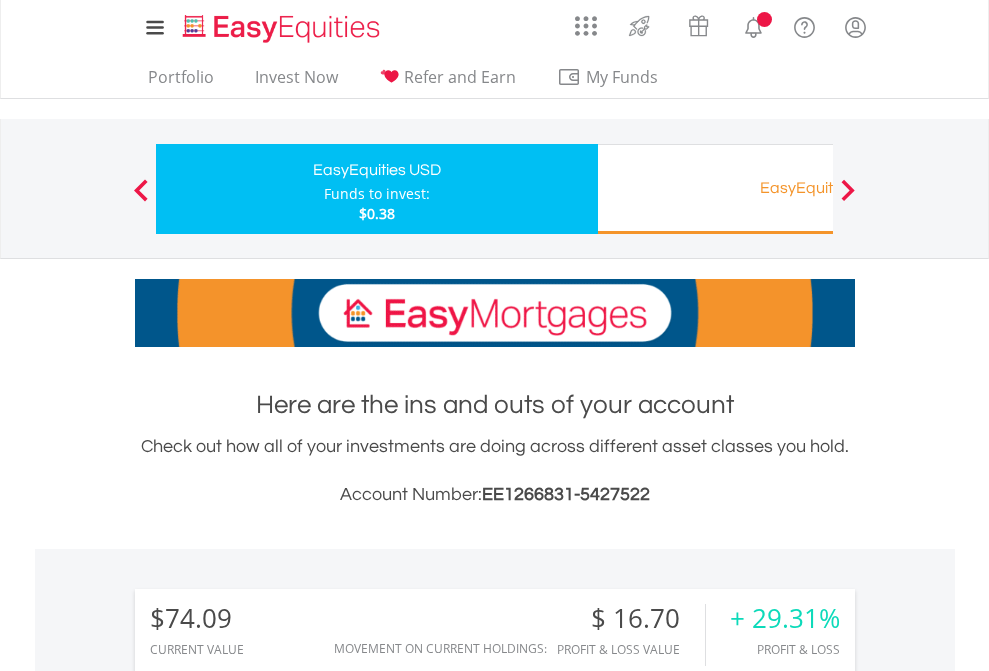 click on "All Holdings" at bounding box center (268, 1466) 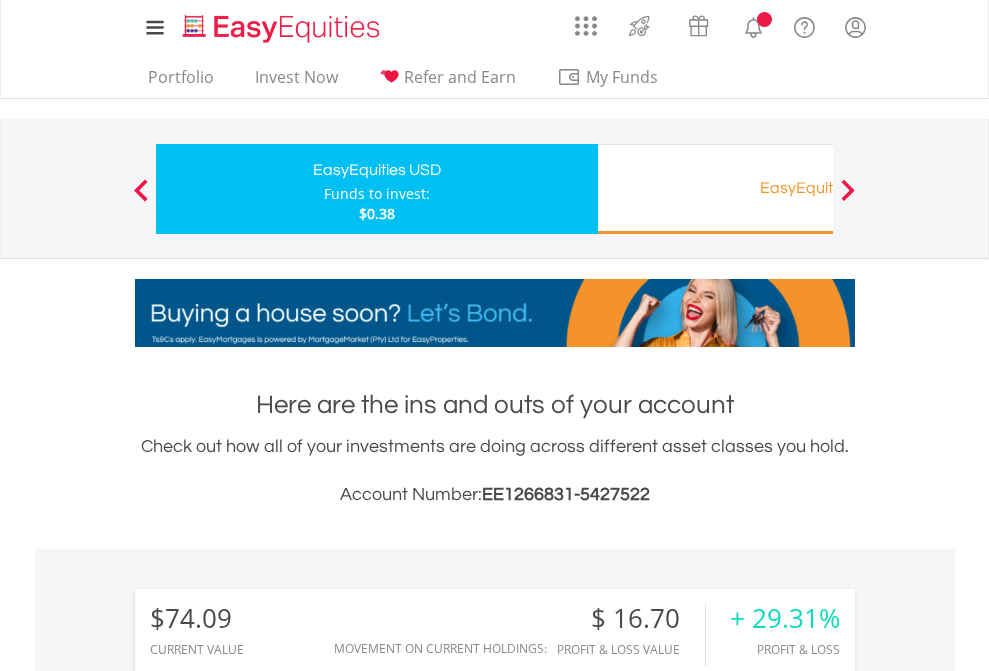 scroll, scrollTop: 1493, scrollLeft: 0, axis: vertical 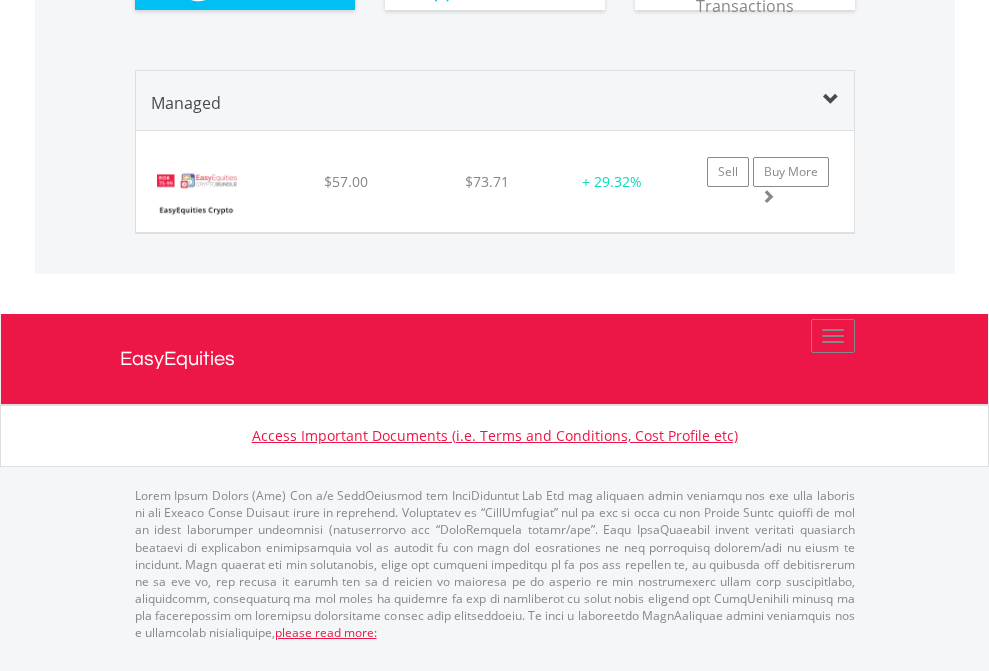 click on "Funds to invest:" at bounding box center [377, -1294] 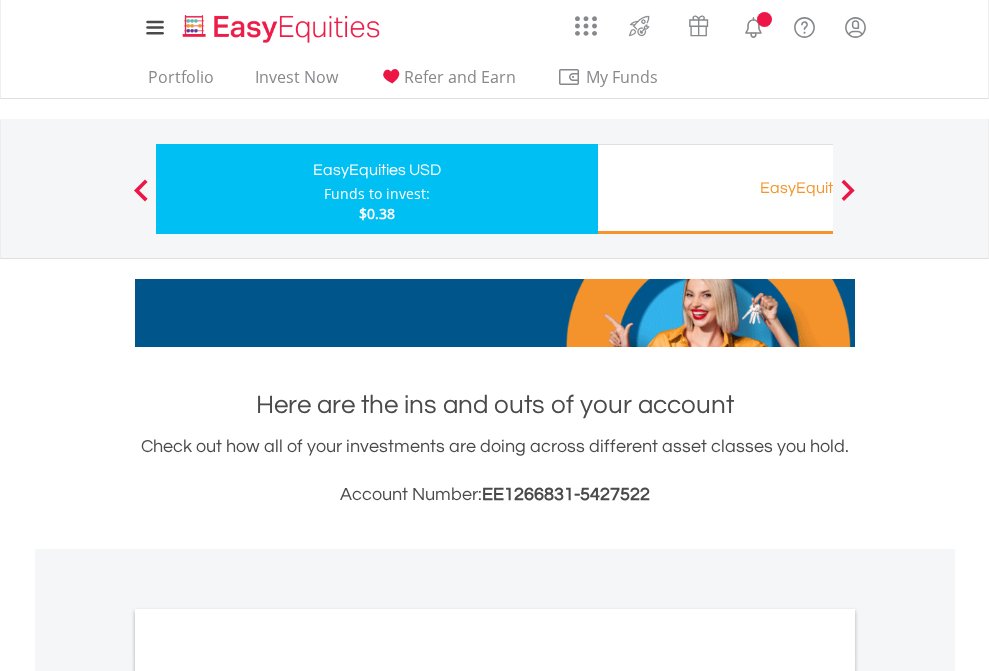 scroll, scrollTop: 1202, scrollLeft: 0, axis: vertical 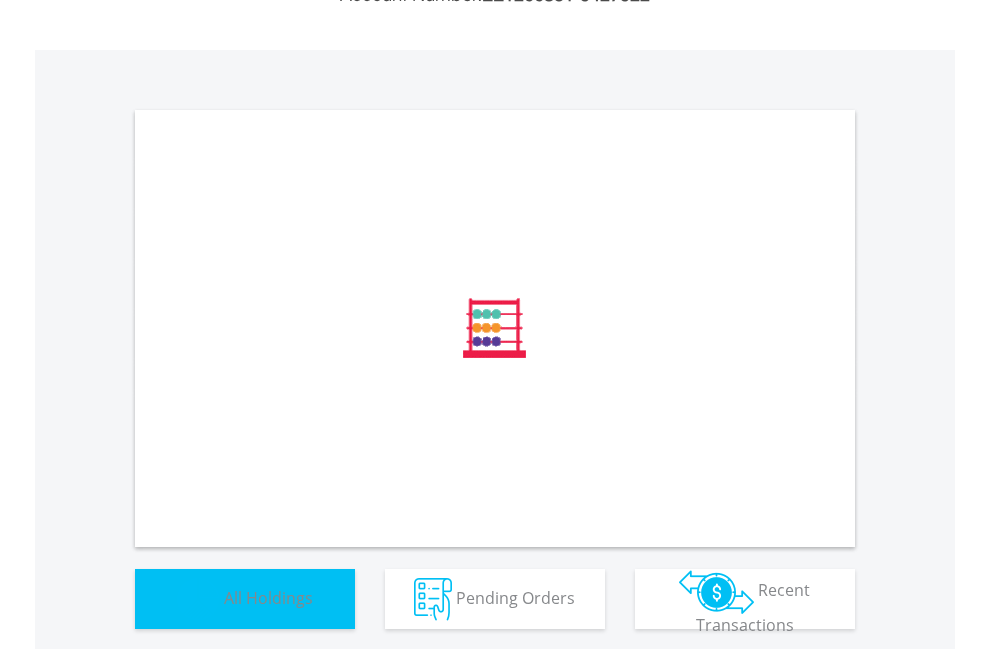 click on "All Holdings" at bounding box center [268, 597] 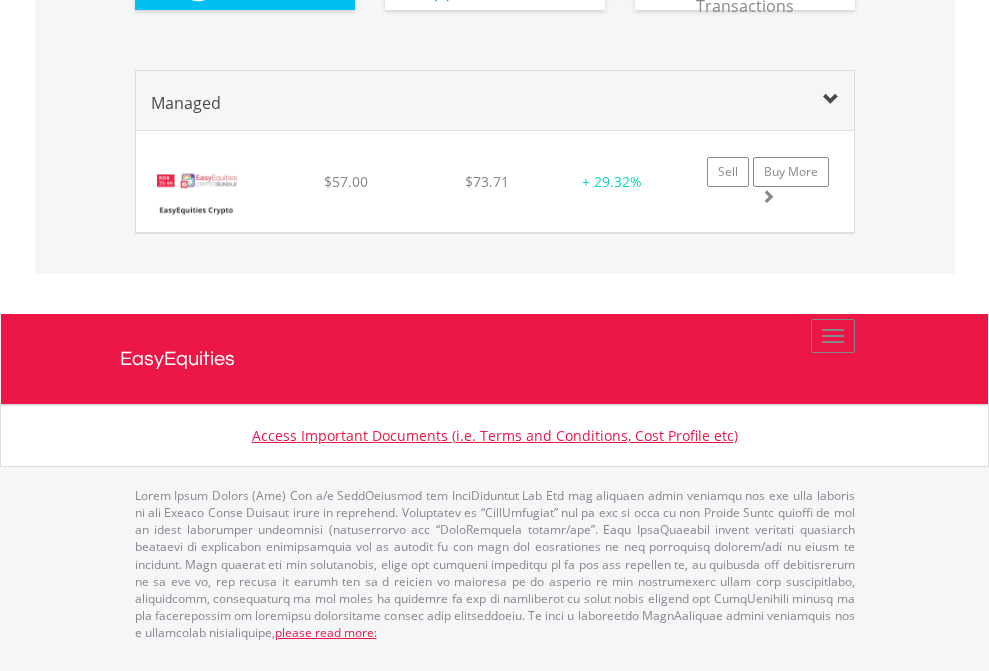 scroll, scrollTop: 2190, scrollLeft: 0, axis: vertical 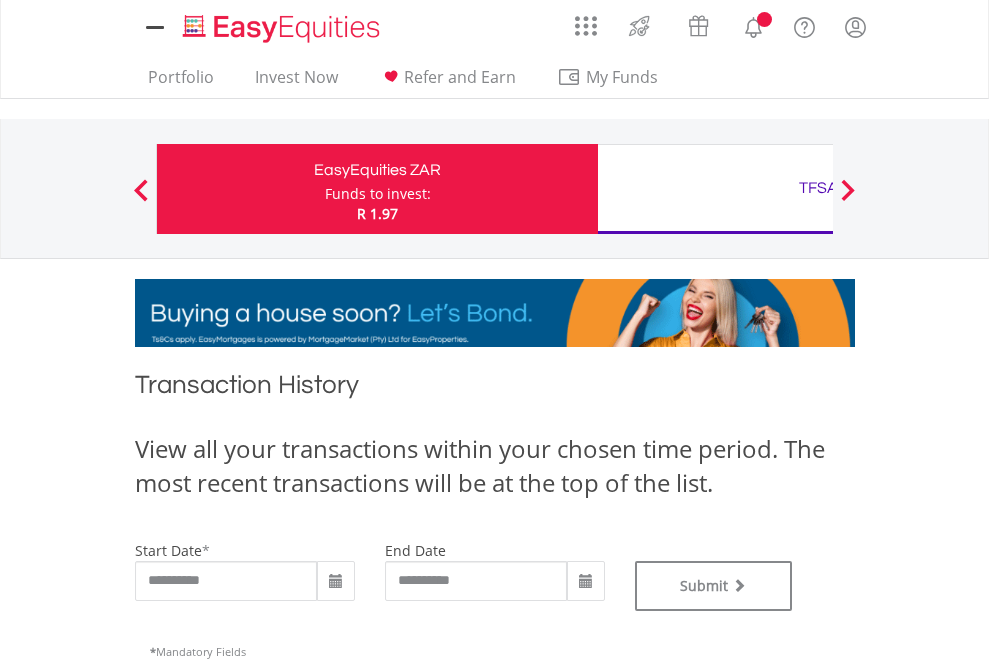 type on "**********" 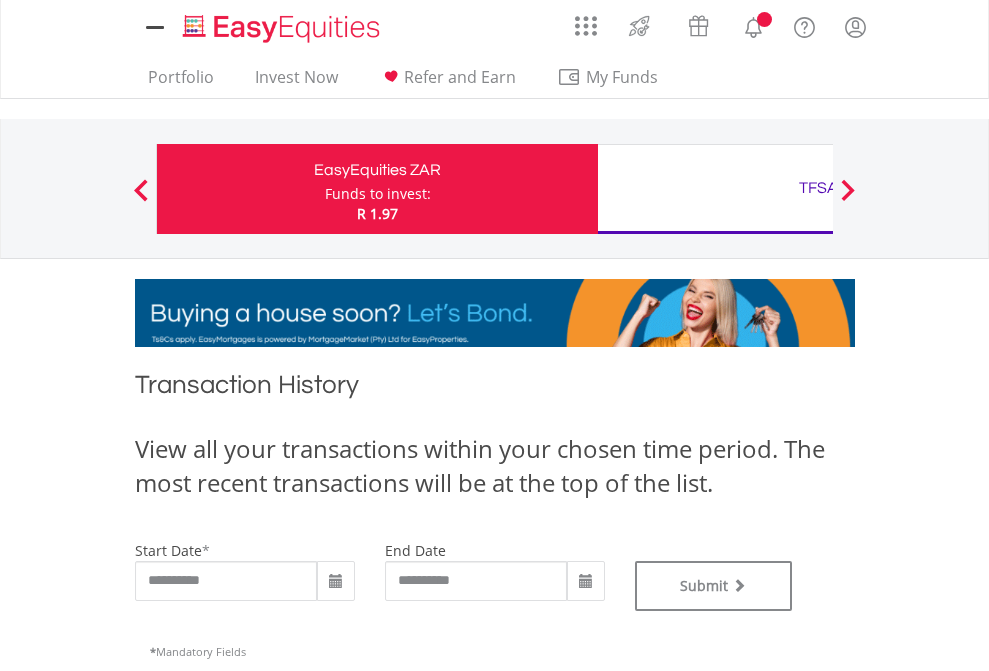 type on "**********" 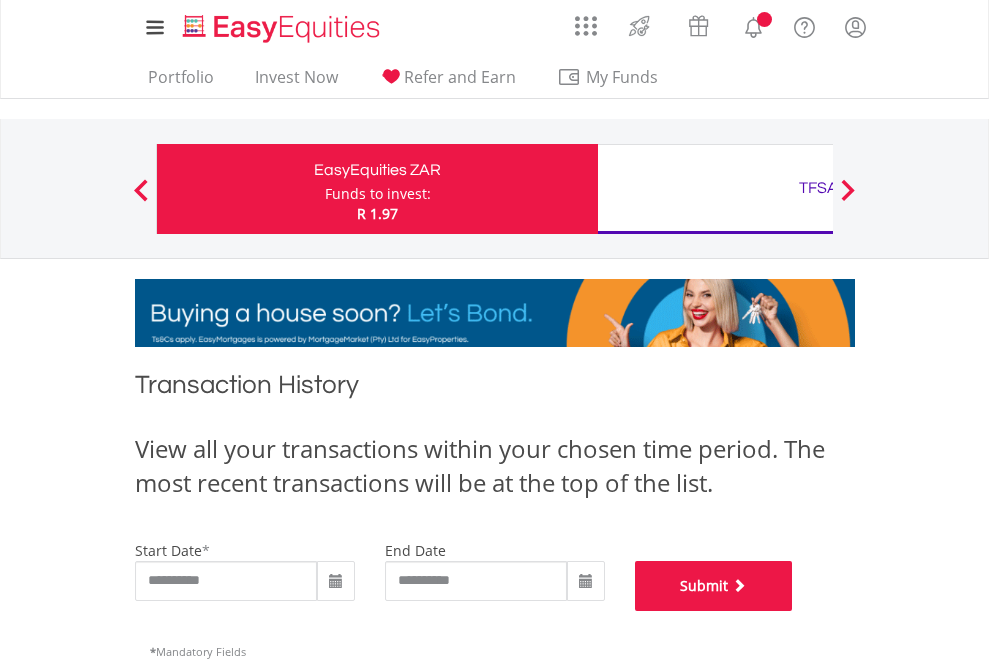 click on "Submit" at bounding box center [714, 586] 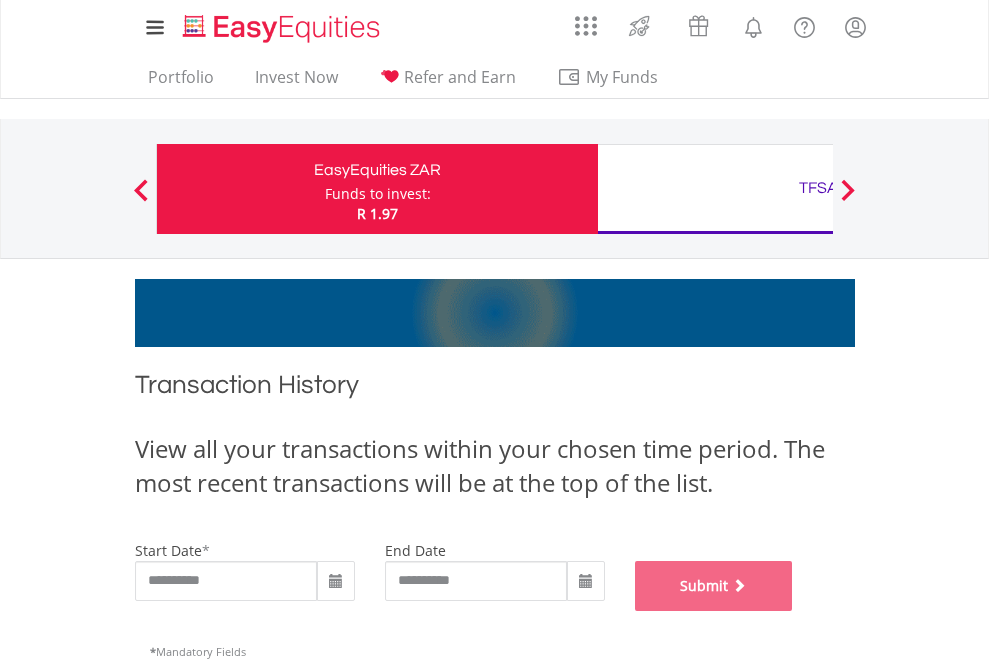 scroll, scrollTop: 811, scrollLeft: 0, axis: vertical 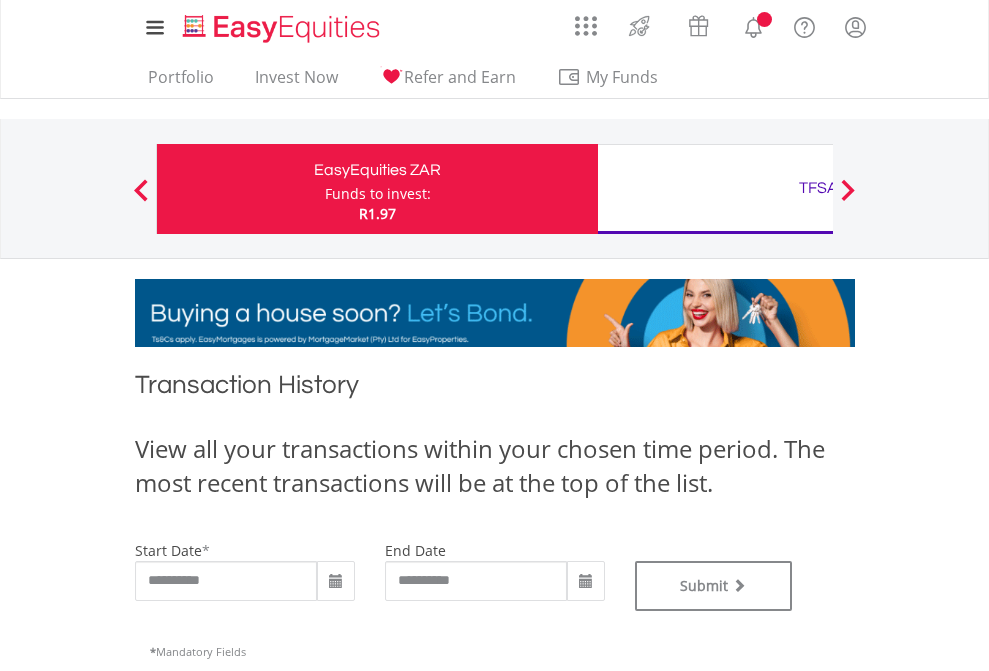 click on "TFSA" at bounding box center (818, 188) 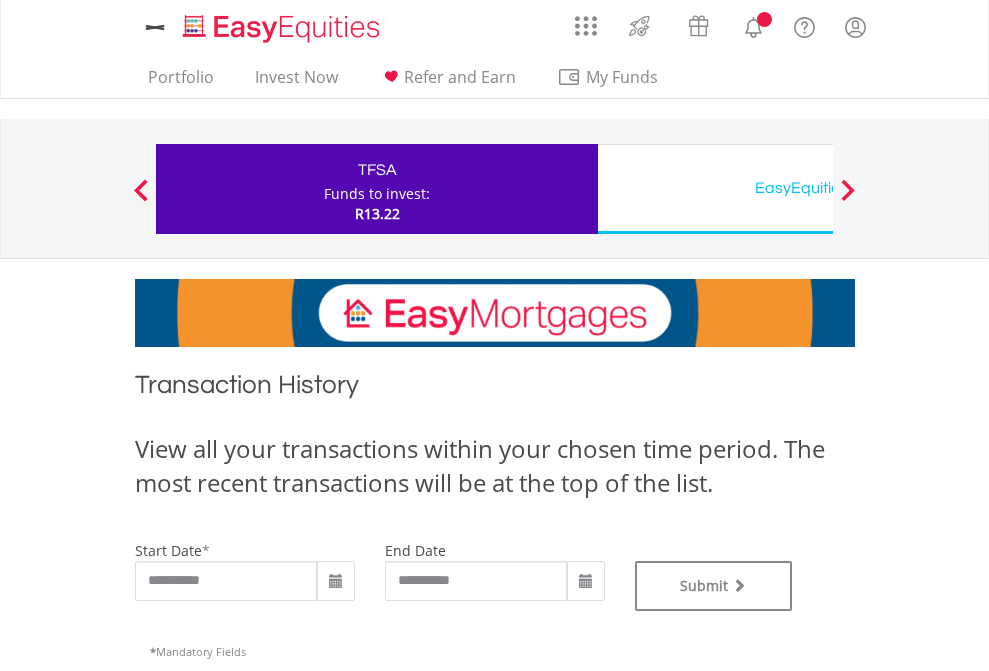 scroll, scrollTop: 0, scrollLeft: 0, axis: both 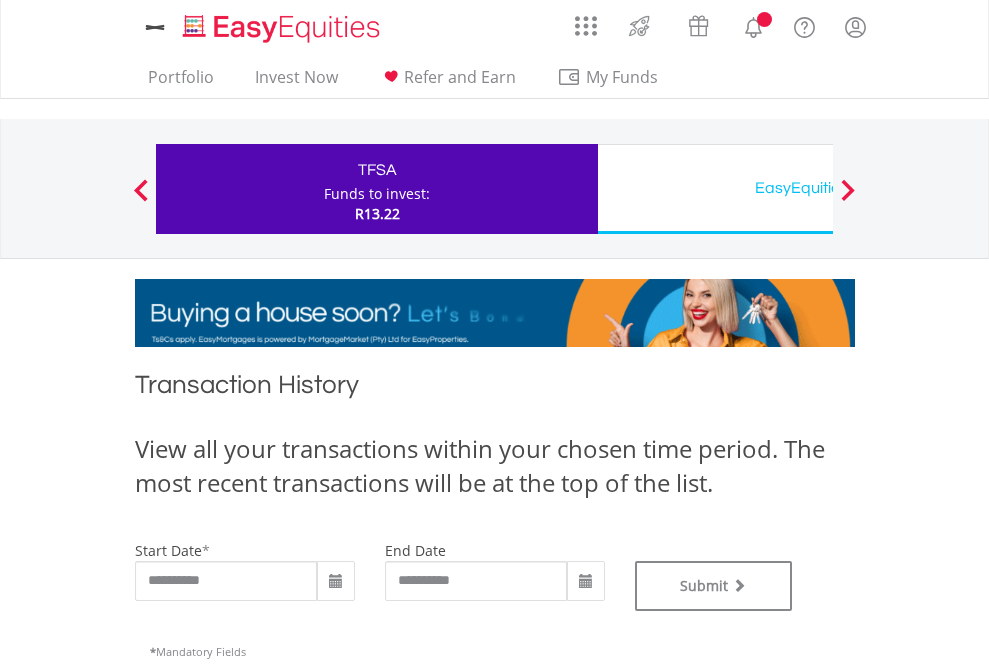 type on "**********" 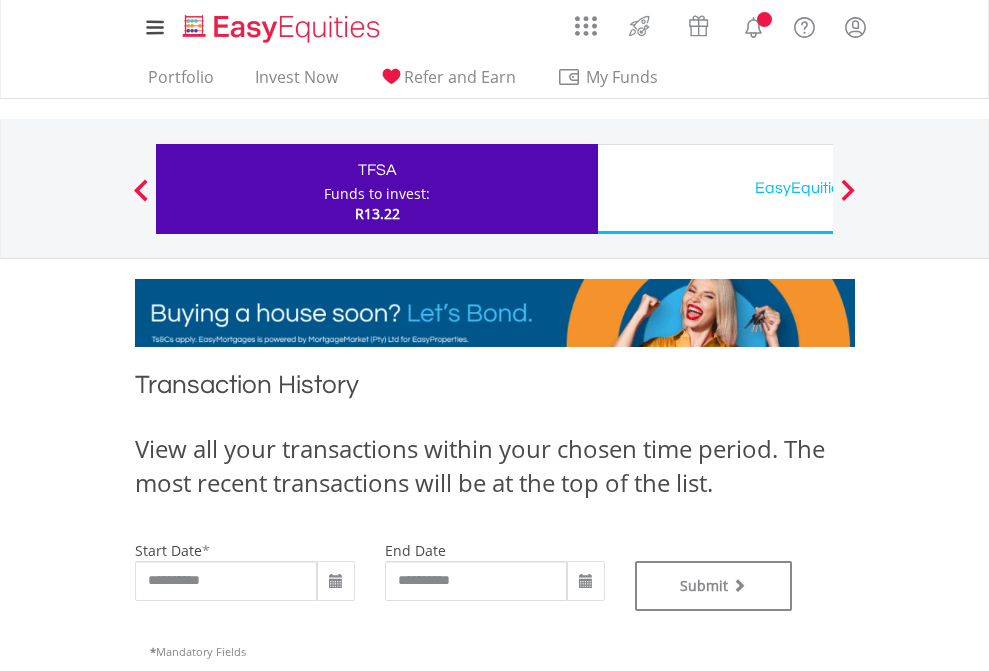 type on "**********" 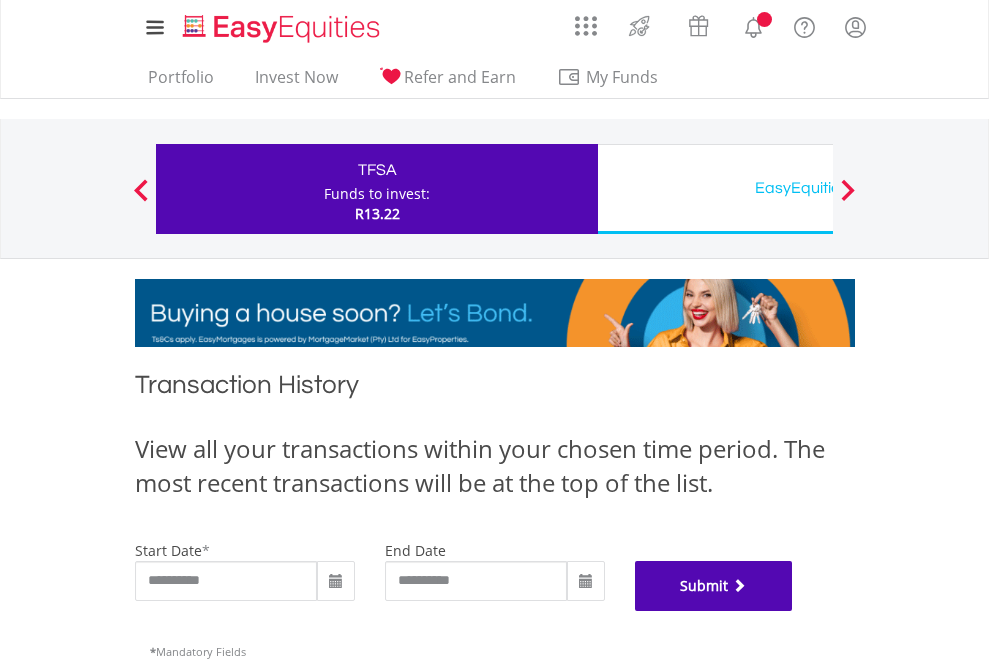 click on "Submit" at bounding box center [714, 586] 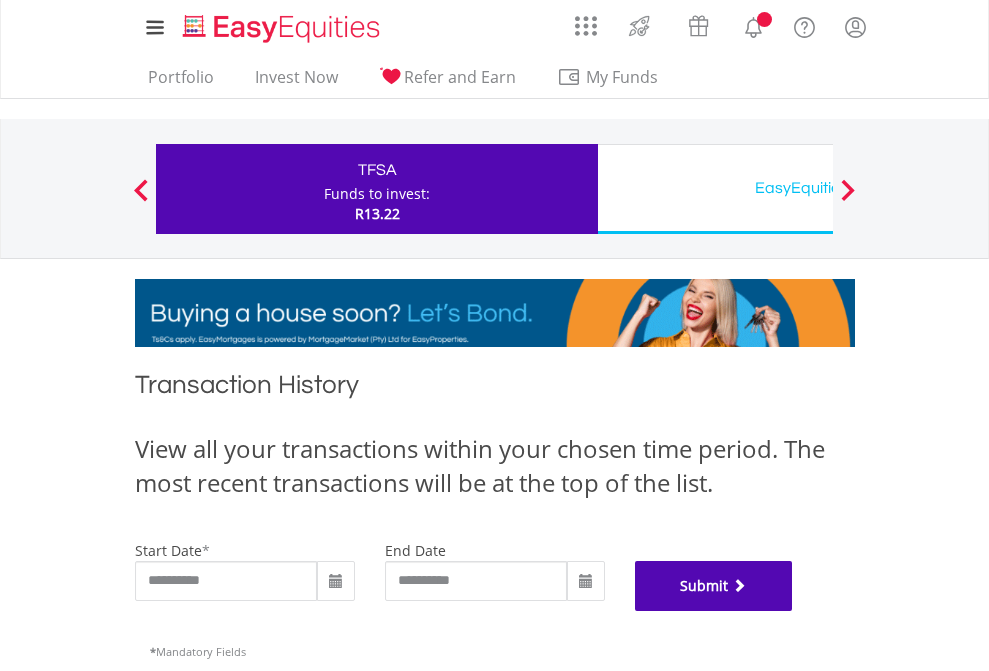 scroll, scrollTop: 811, scrollLeft: 0, axis: vertical 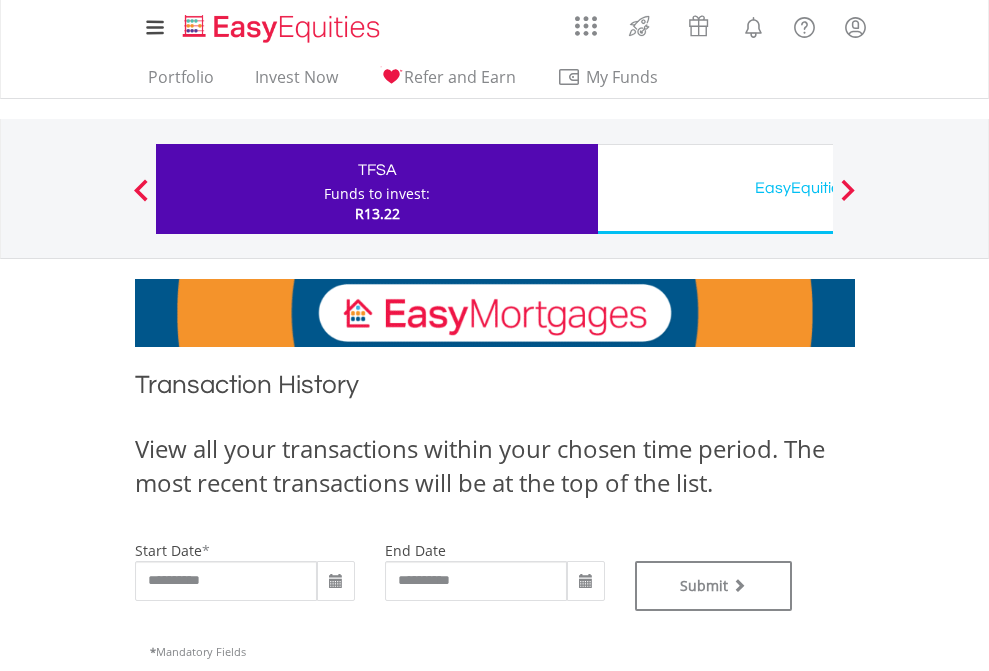 click on "EasyEquities USD" at bounding box center [818, 188] 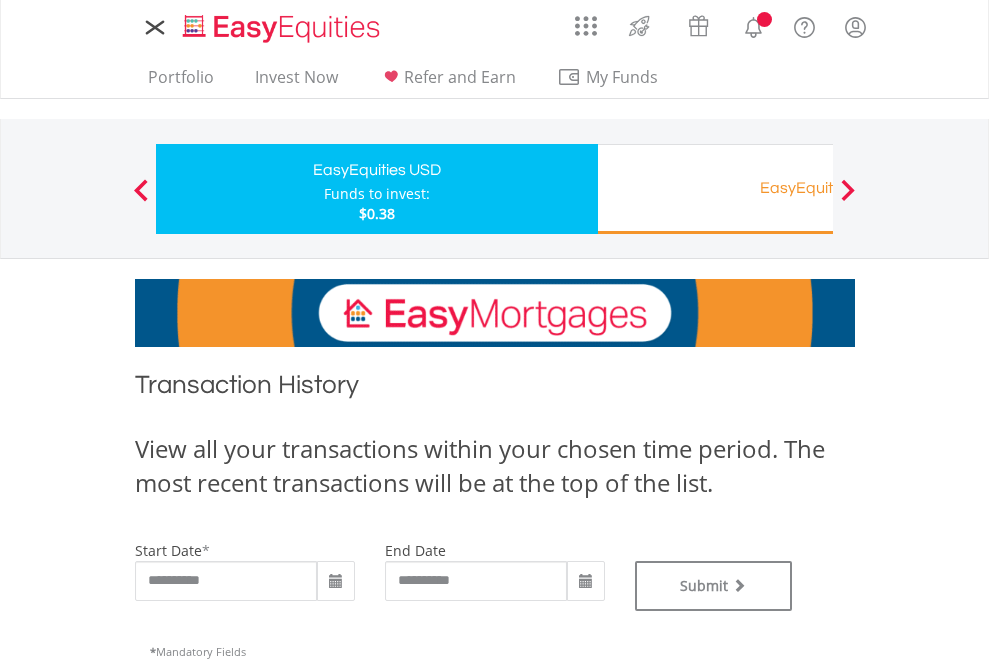 scroll, scrollTop: 0, scrollLeft: 0, axis: both 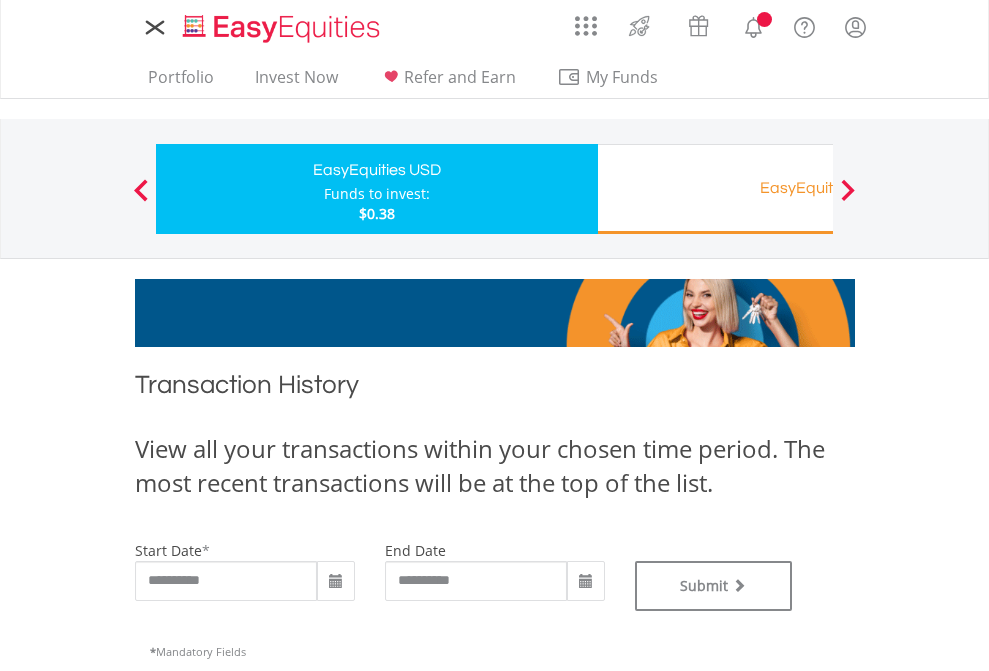 type on "**********" 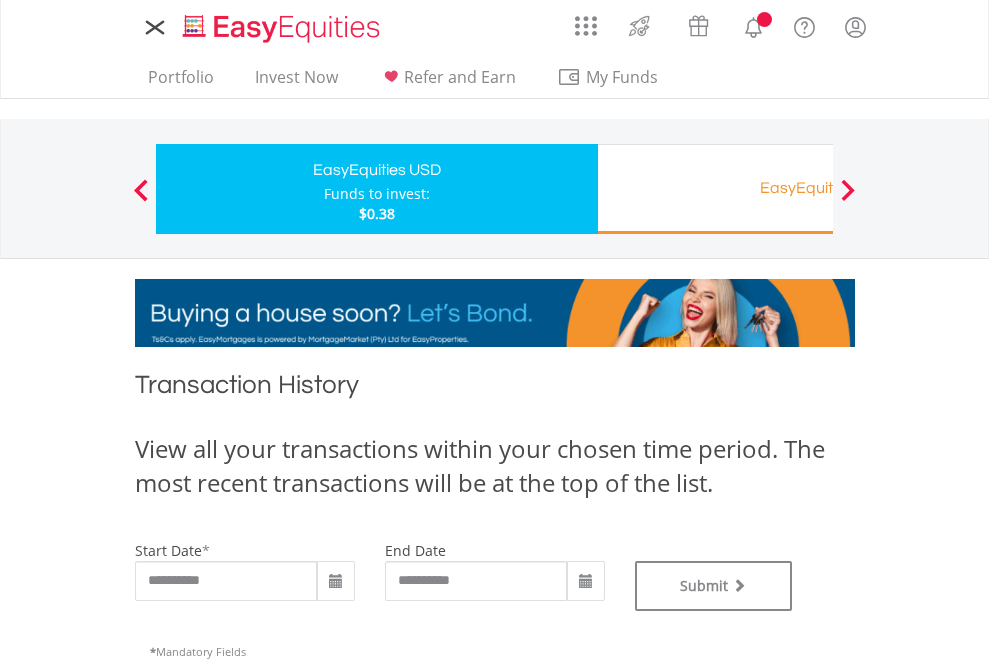type on "**********" 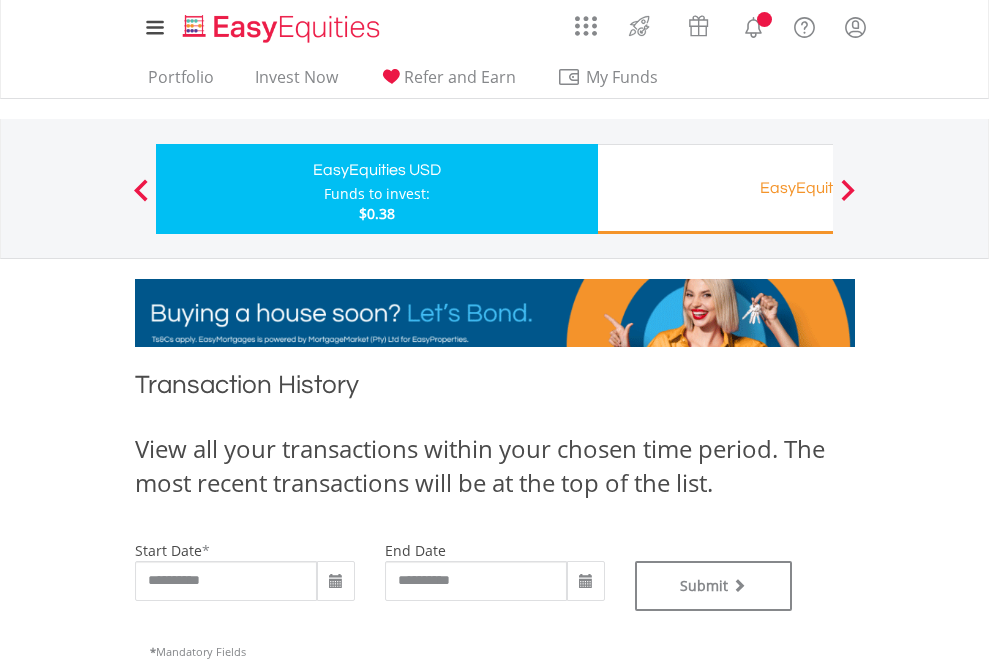 scroll, scrollTop: 811, scrollLeft: 0, axis: vertical 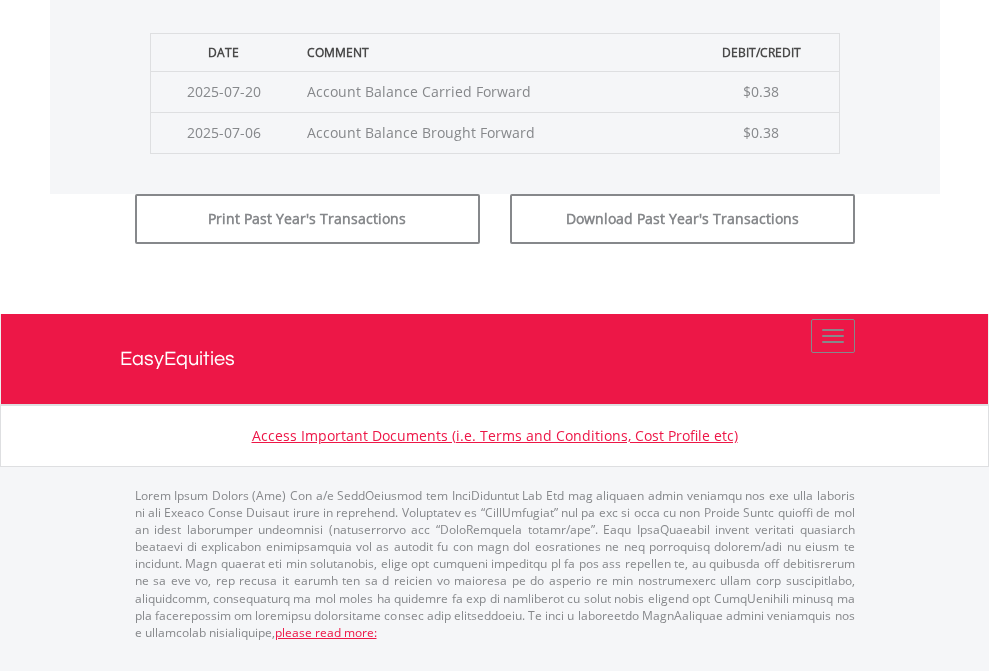 click on "Submit" at bounding box center (714, -183) 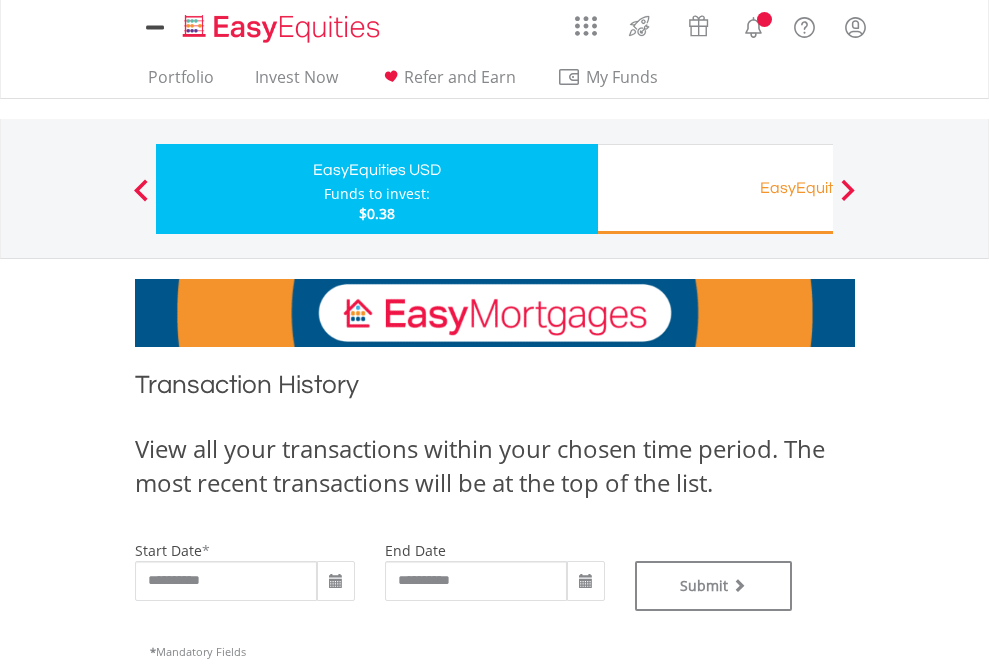 scroll, scrollTop: 0, scrollLeft: 0, axis: both 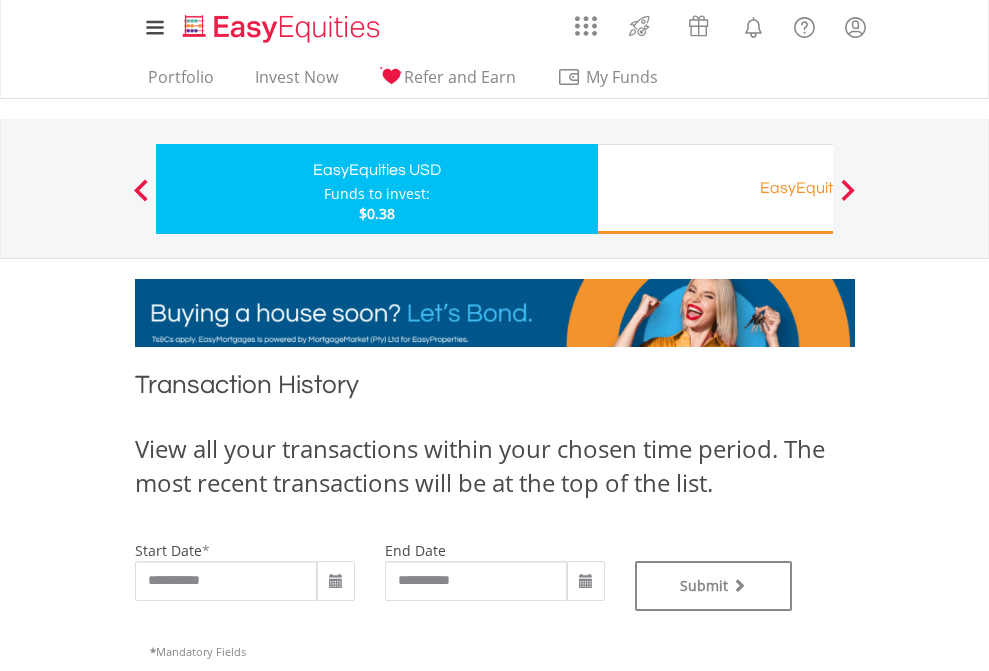 click on "Funds to invest:" at bounding box center [377, 194] 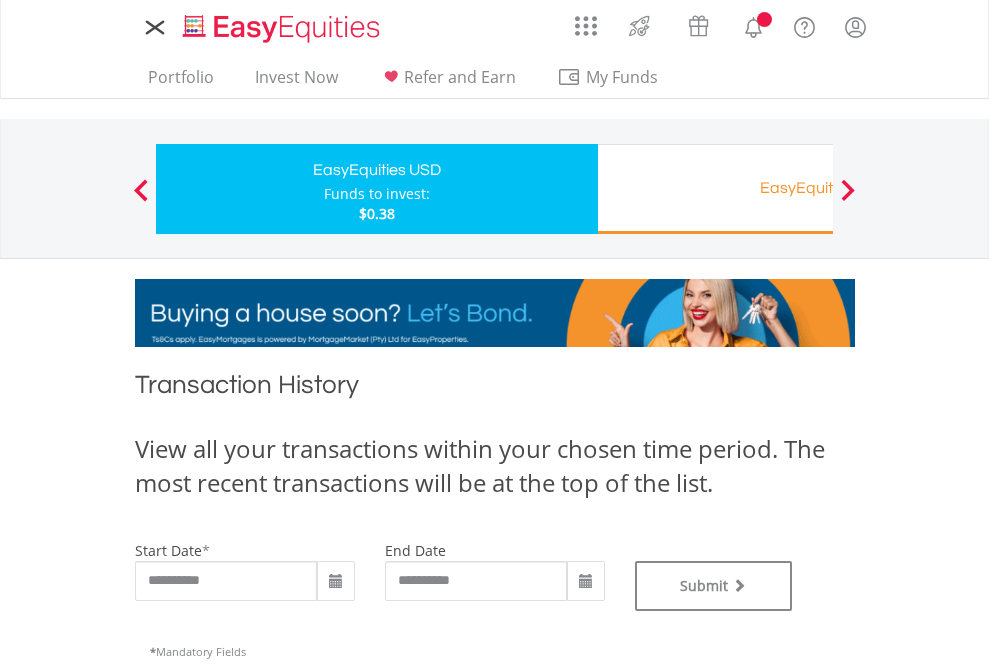 scroll, scrollTop: 0, scrollLeft: 0, axis: both 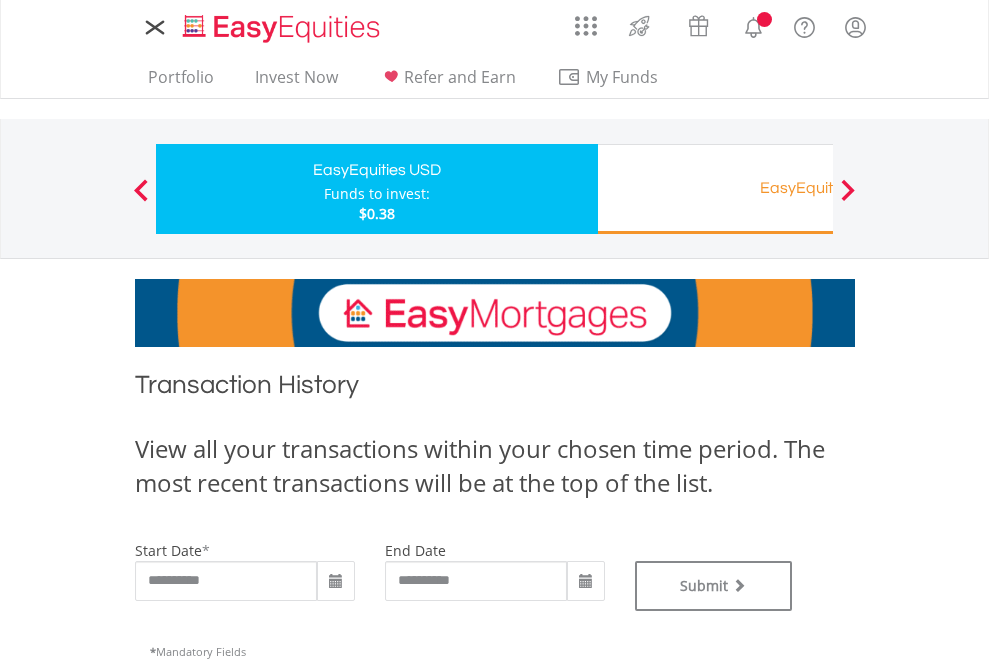 type on "**********" 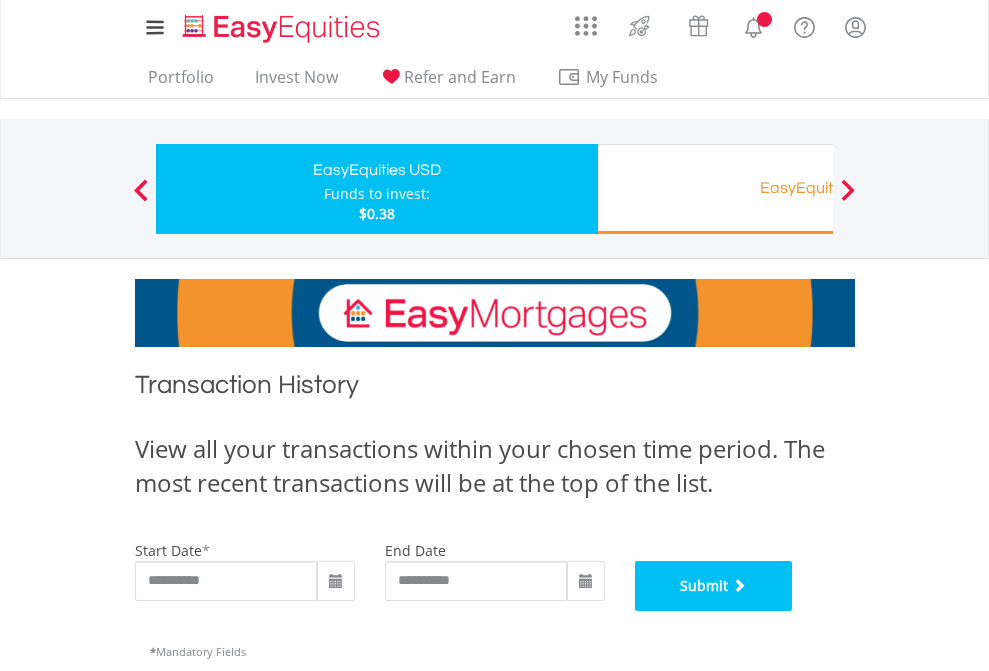 click on "Submit" at bounding box center [714, 586] 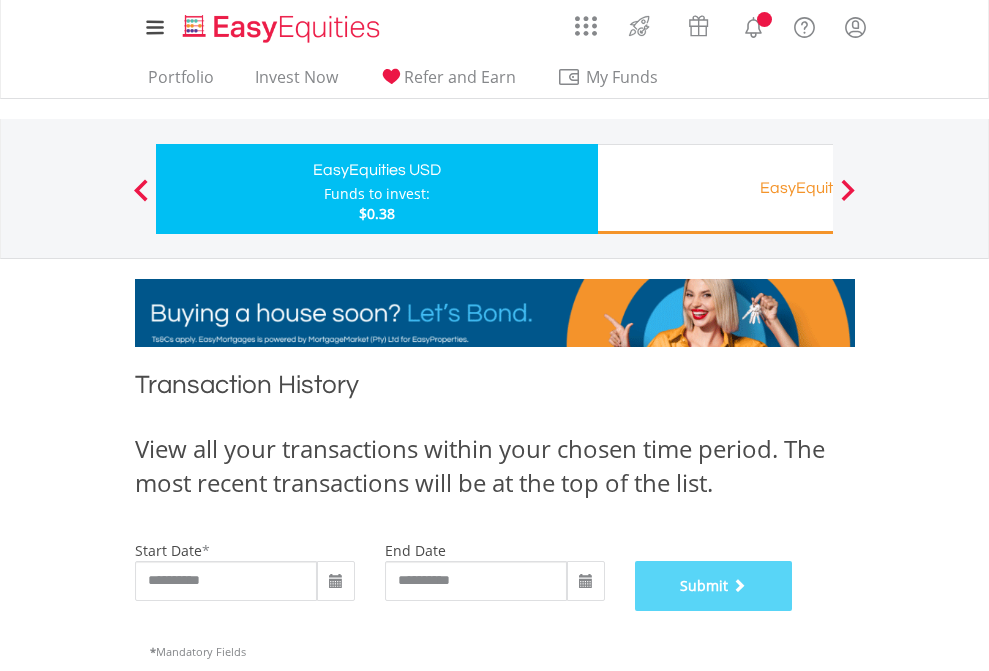 scroll, scrollTop: 811, scrollLeft: 0, axis: vertical 